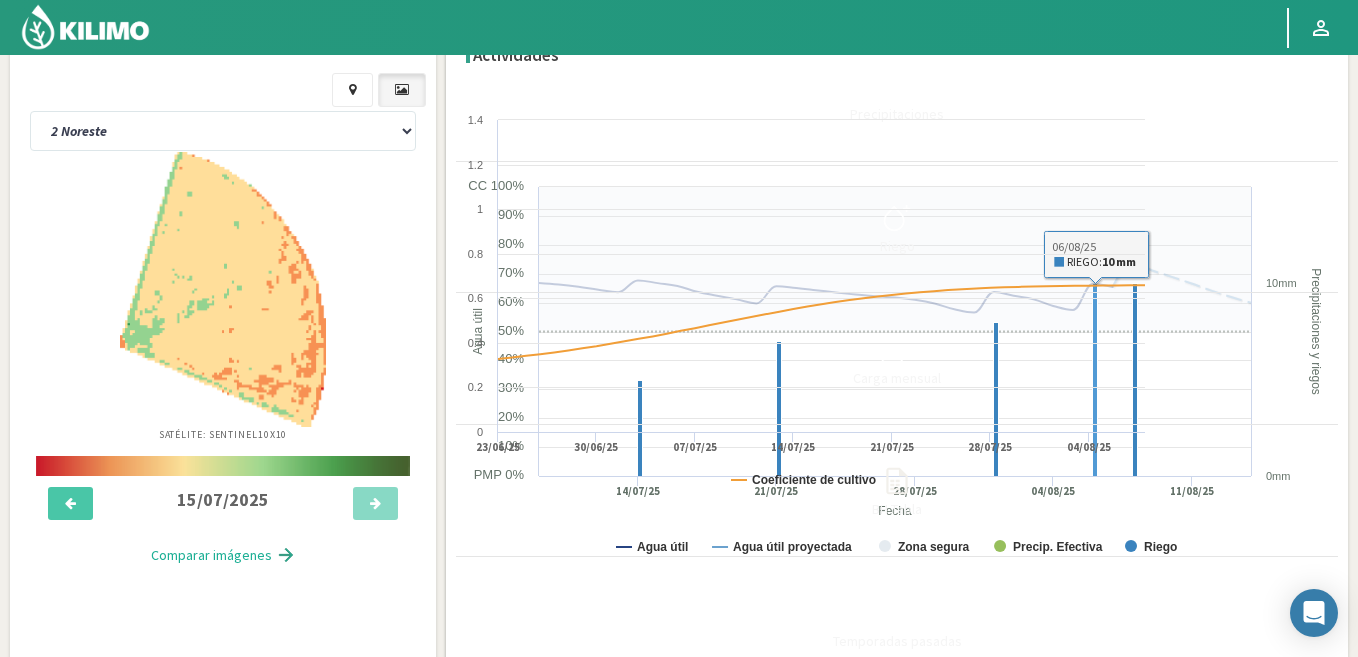 scroll, scrollTop: 0, scrollLeft: 0, axis: both 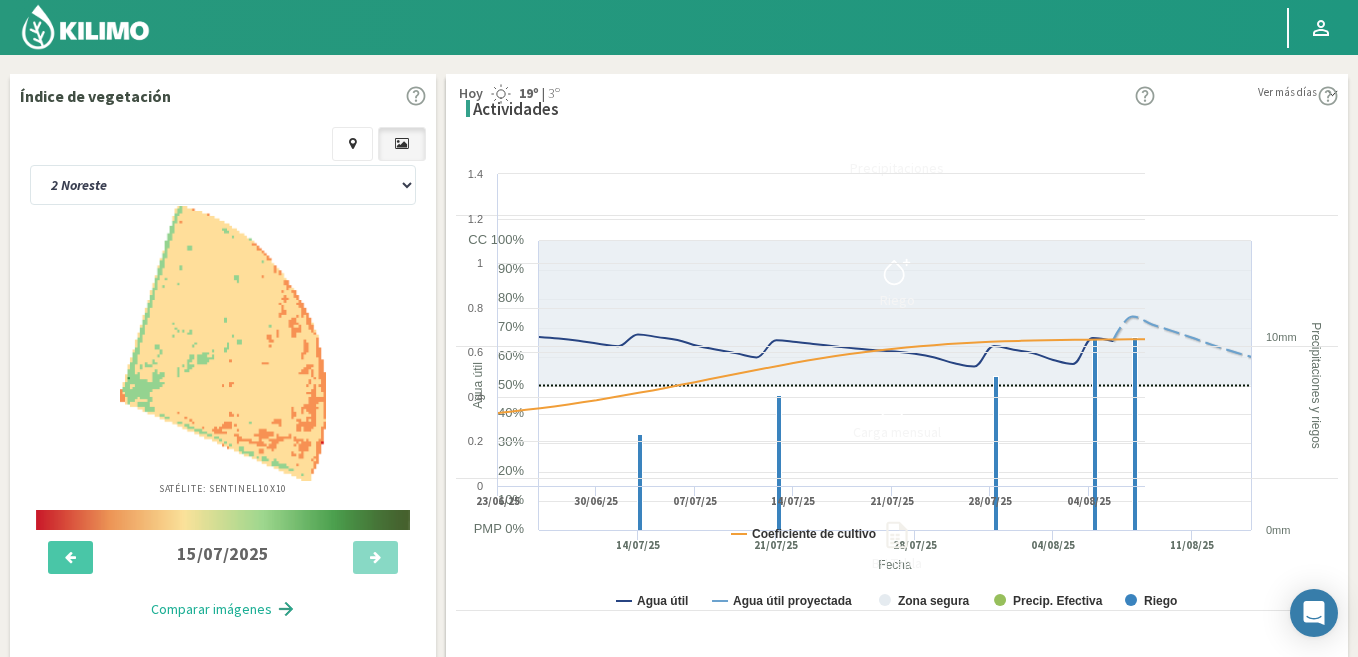 click 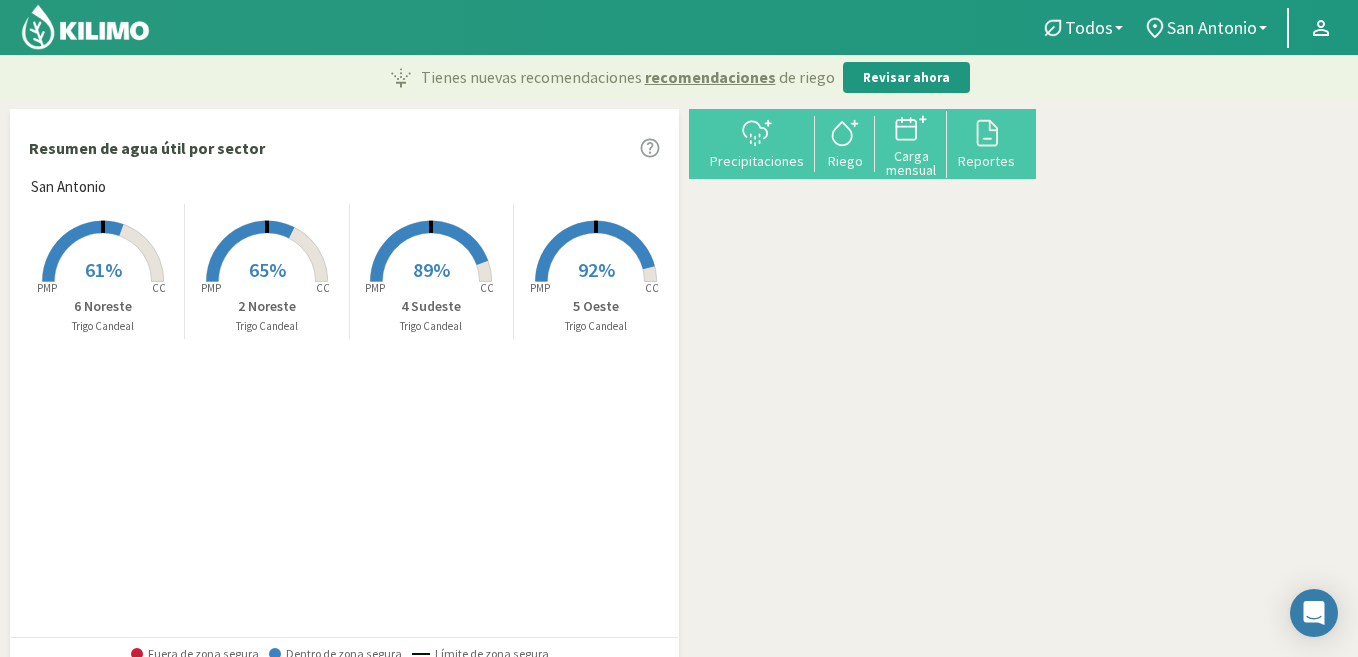 click 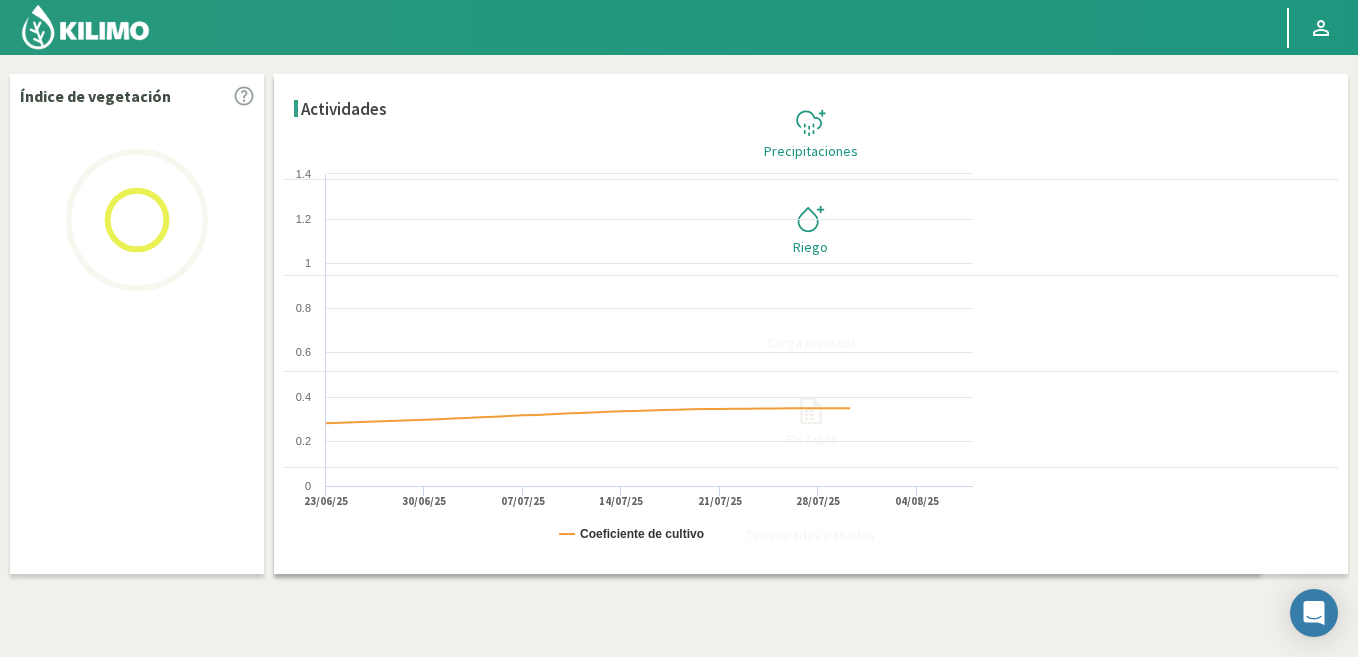 select on "3: Object" 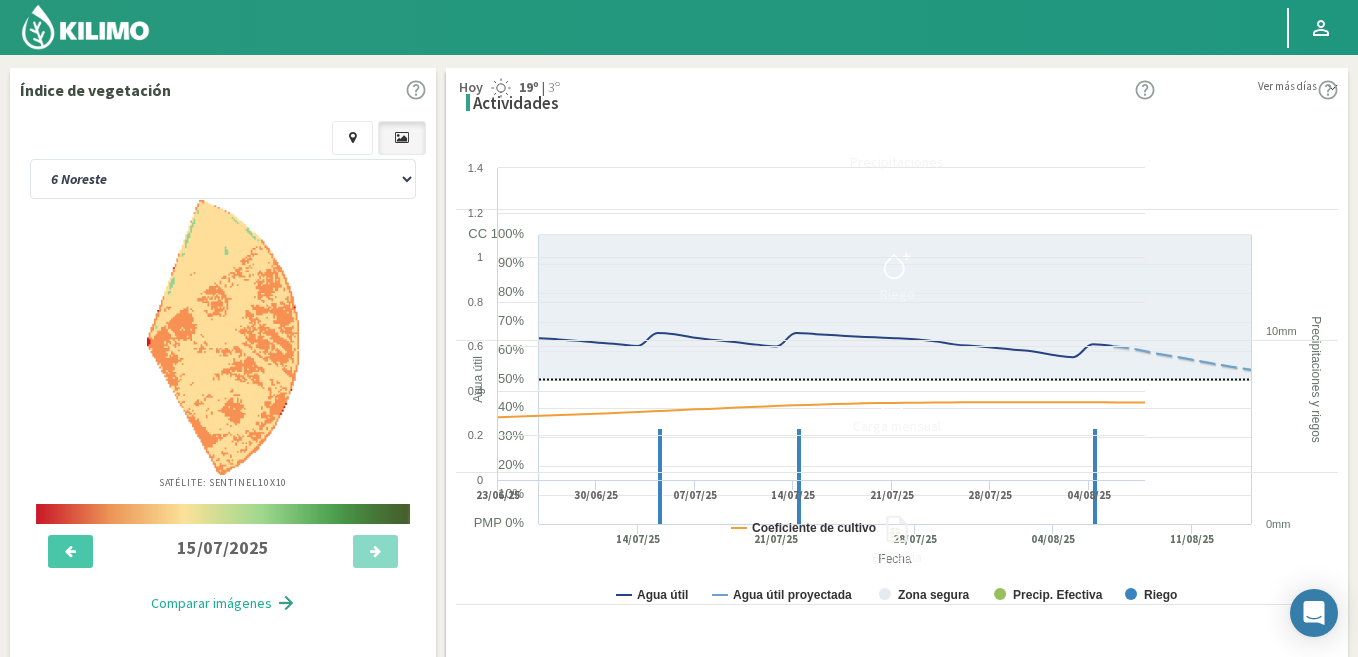 scroll, scrollTop: 0, scrollLeft: 0, axis: both 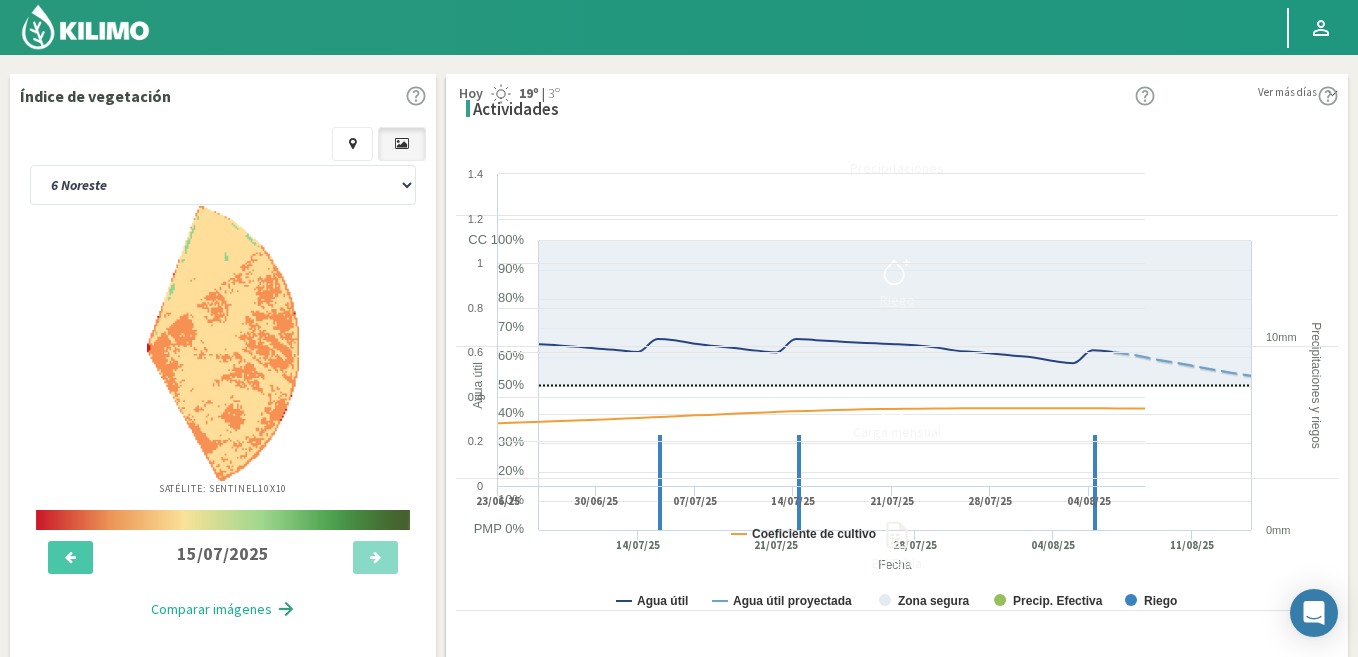 click 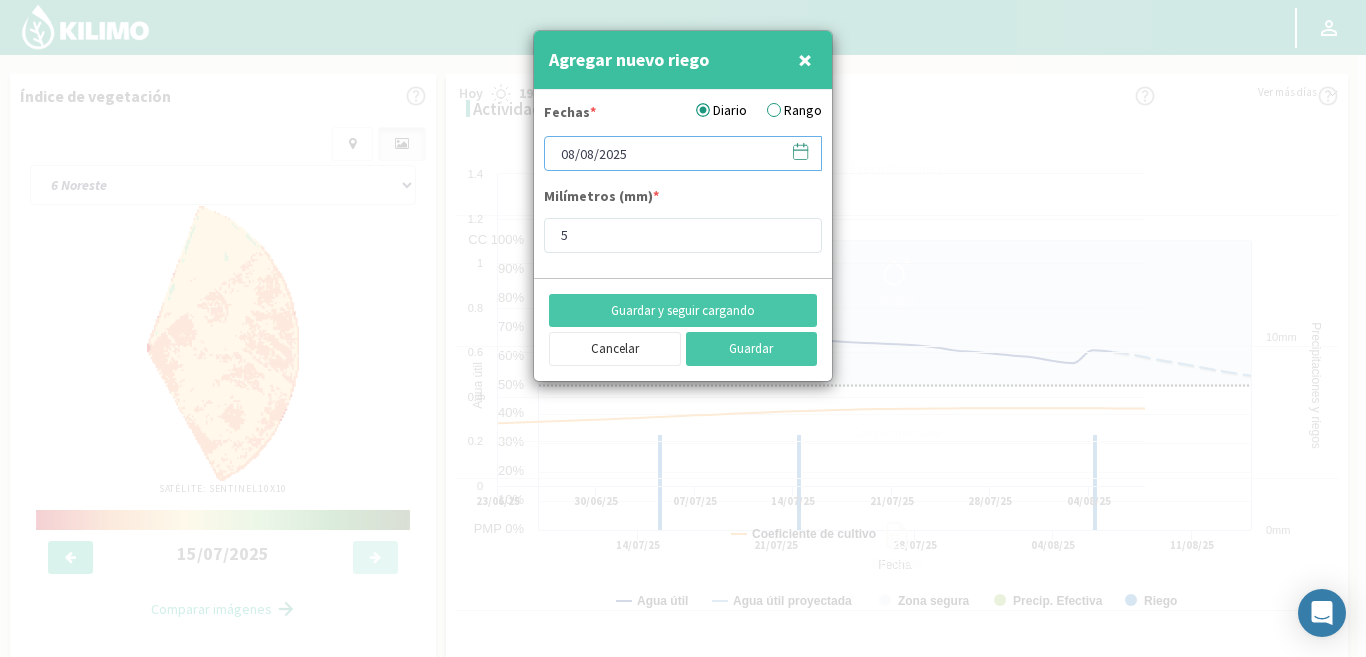 click on "08/08/2025" at bounding box center (683, 153) 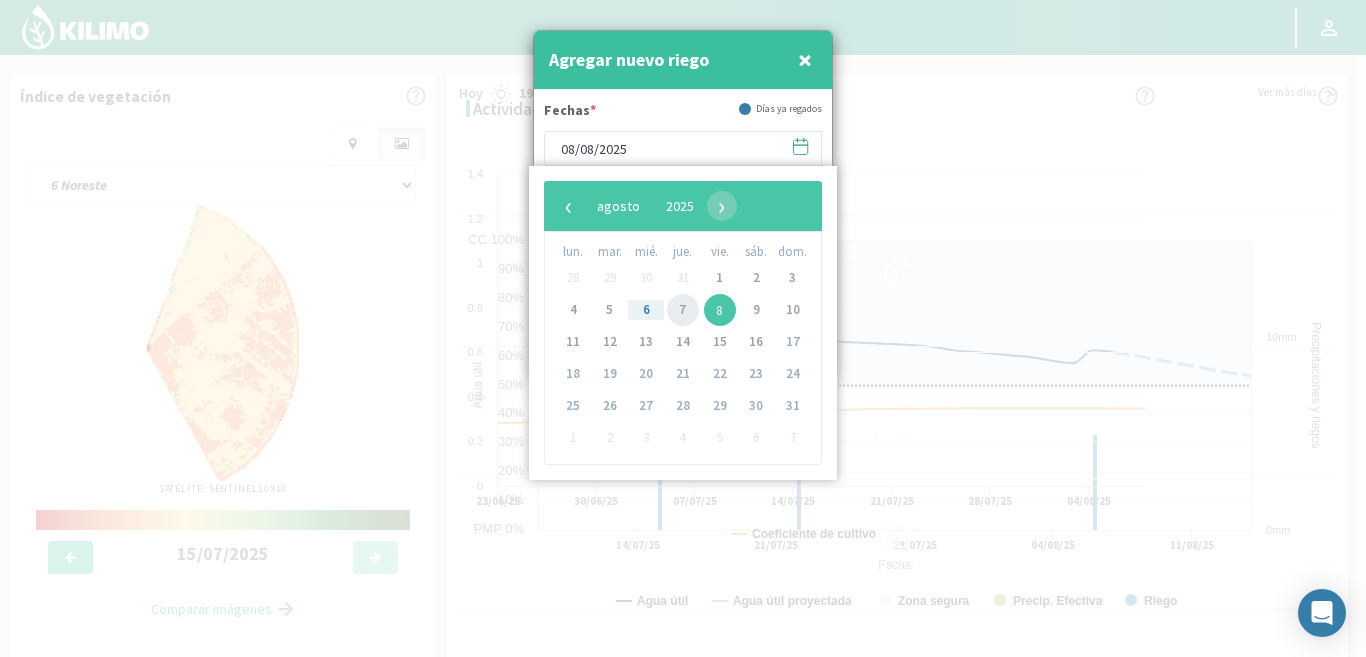 click on "7" 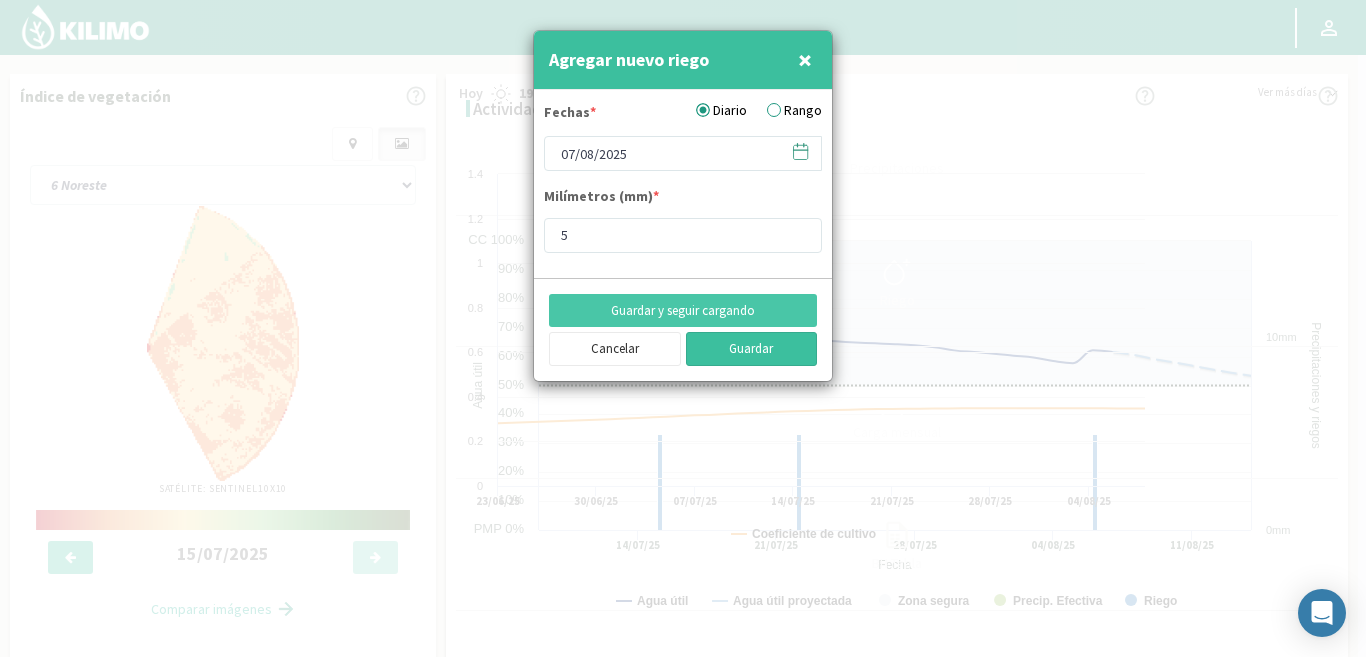 click on "Guardar" at bounding box center (752, 349) 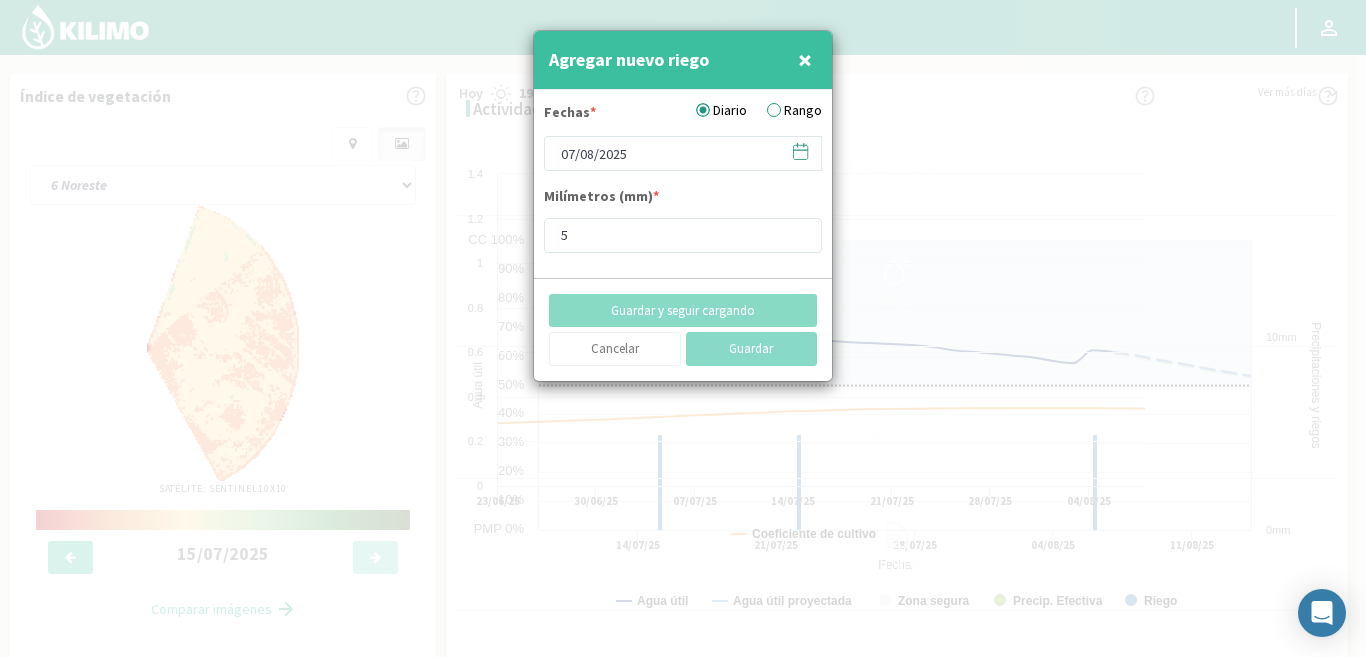 type on "08/08/2025" 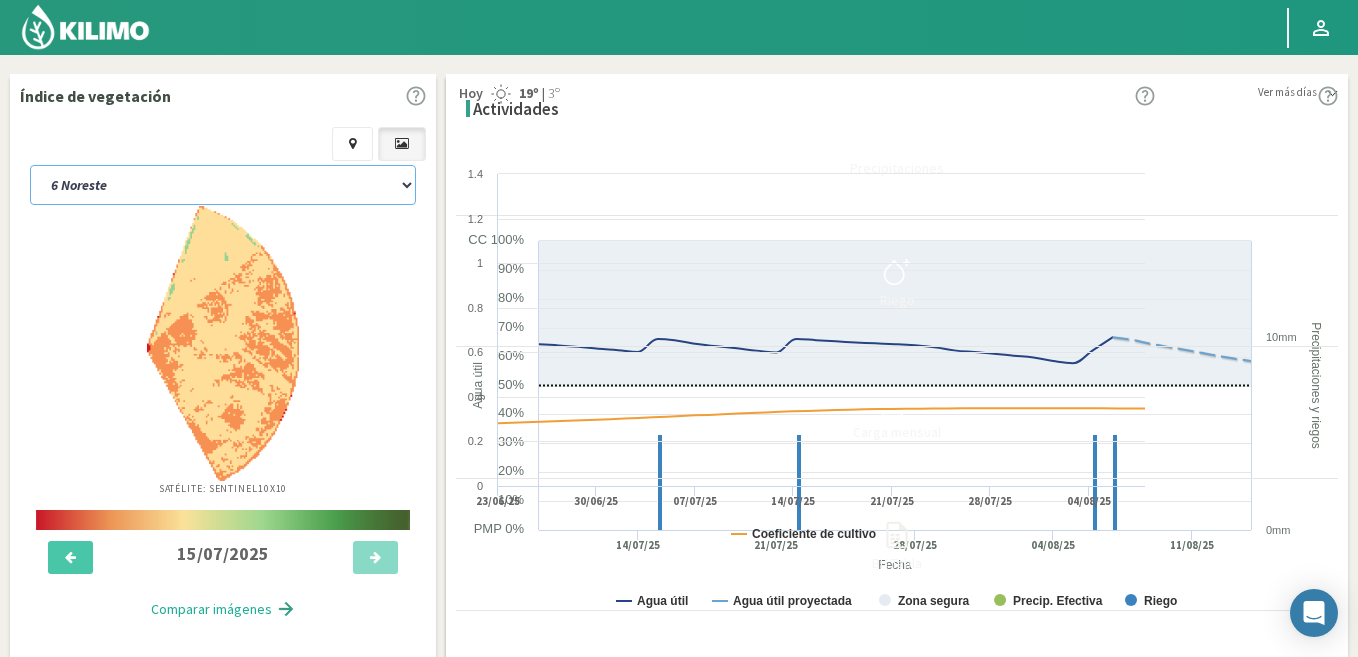 click on "2 Noreste   4 Sudeste   5 Oeste   6 Noreste" 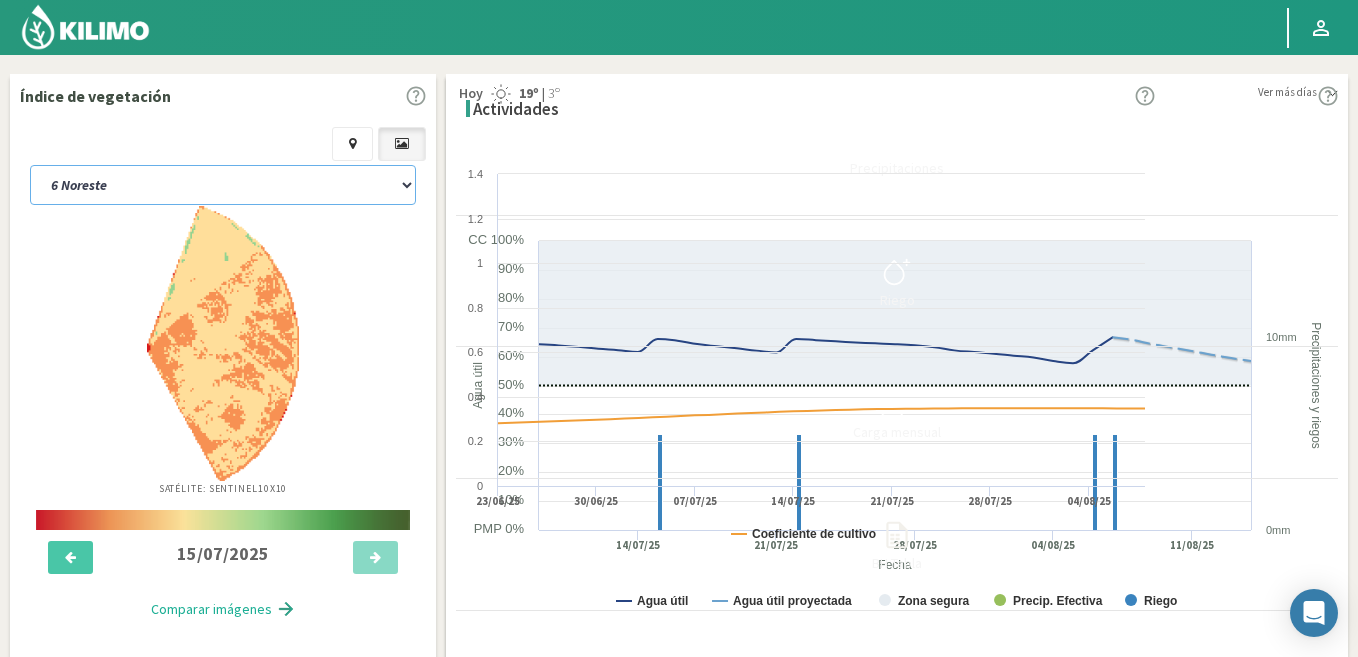 select on "2: Object" 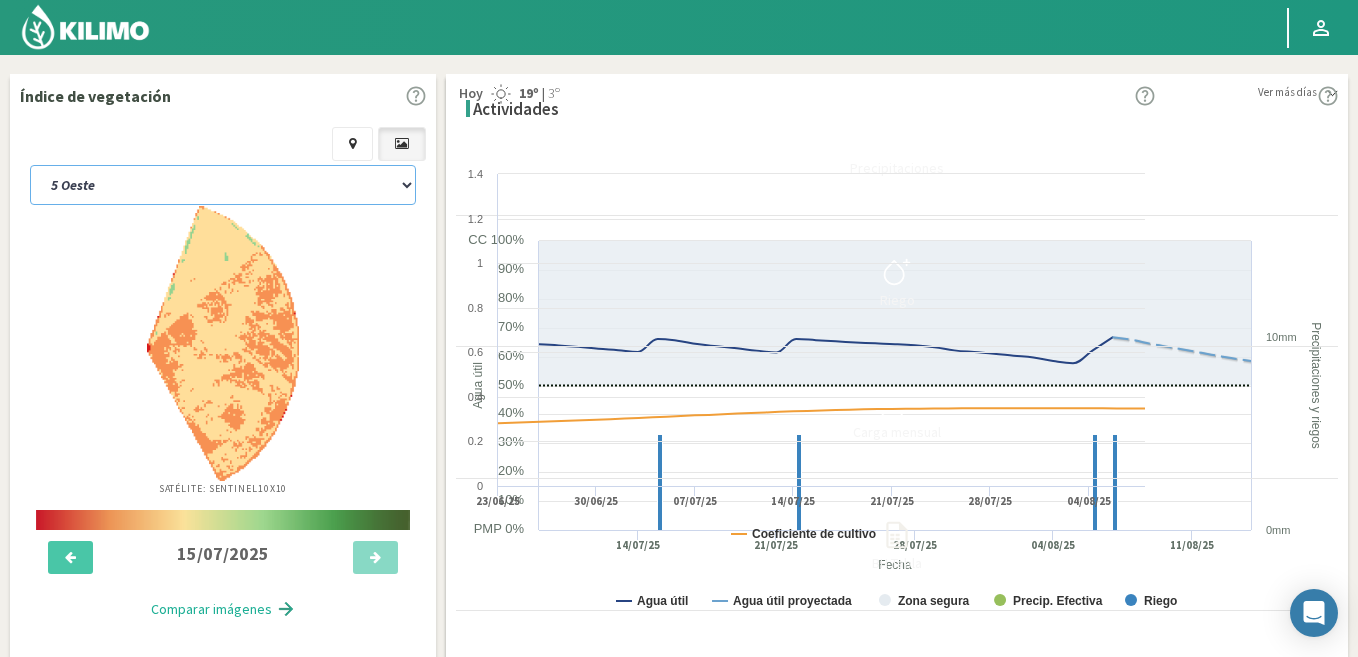 click on "2 Noreste   4 Sudeste   5 Oeste   6 Noreste" 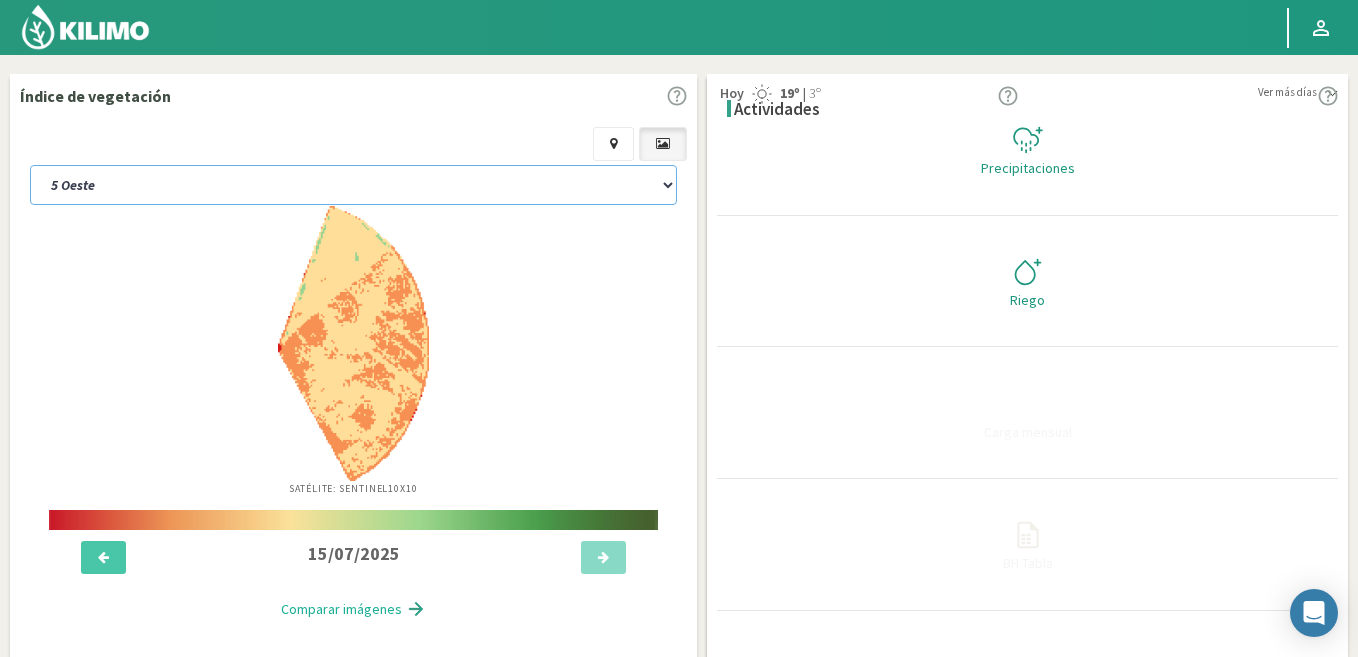 select on "2: Object" 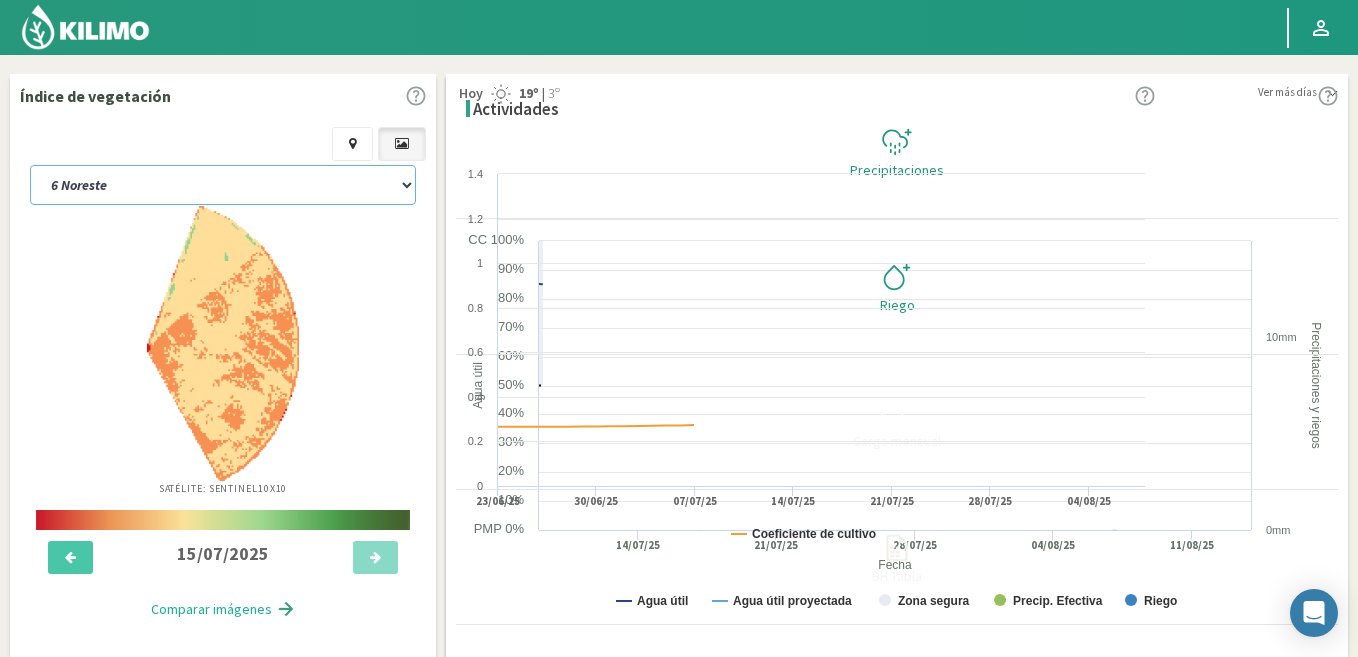select on "6: Object" 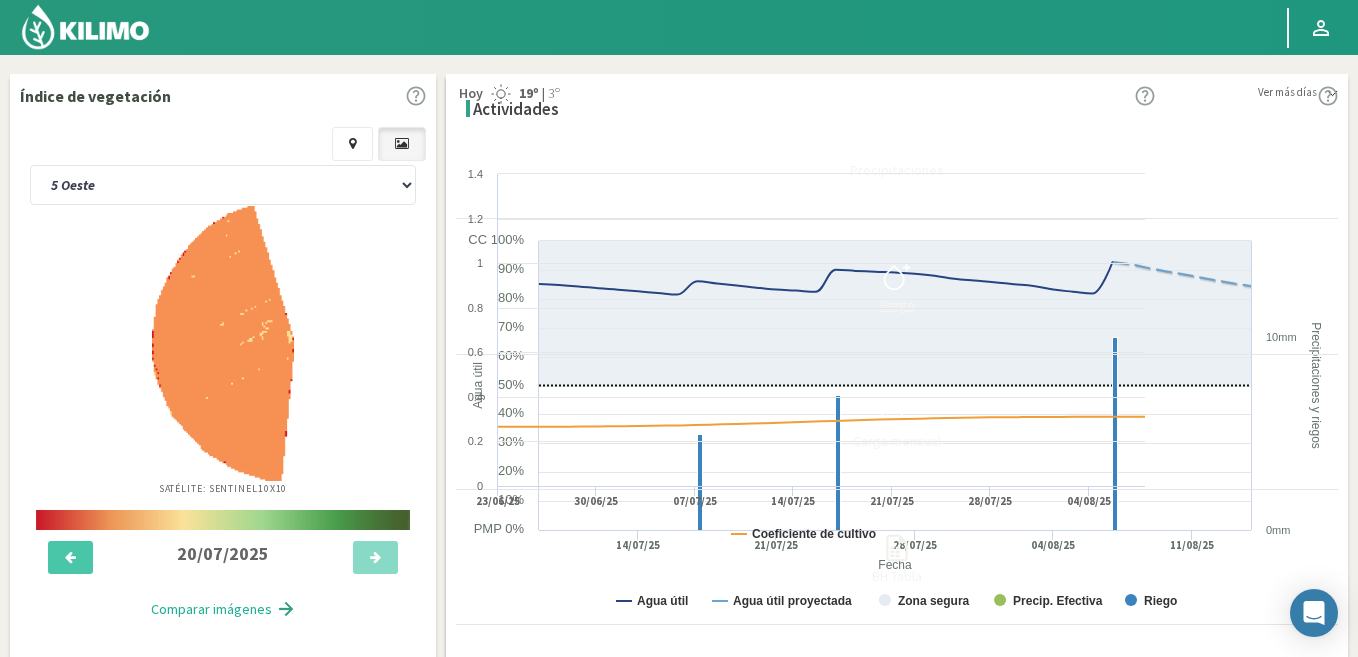 click 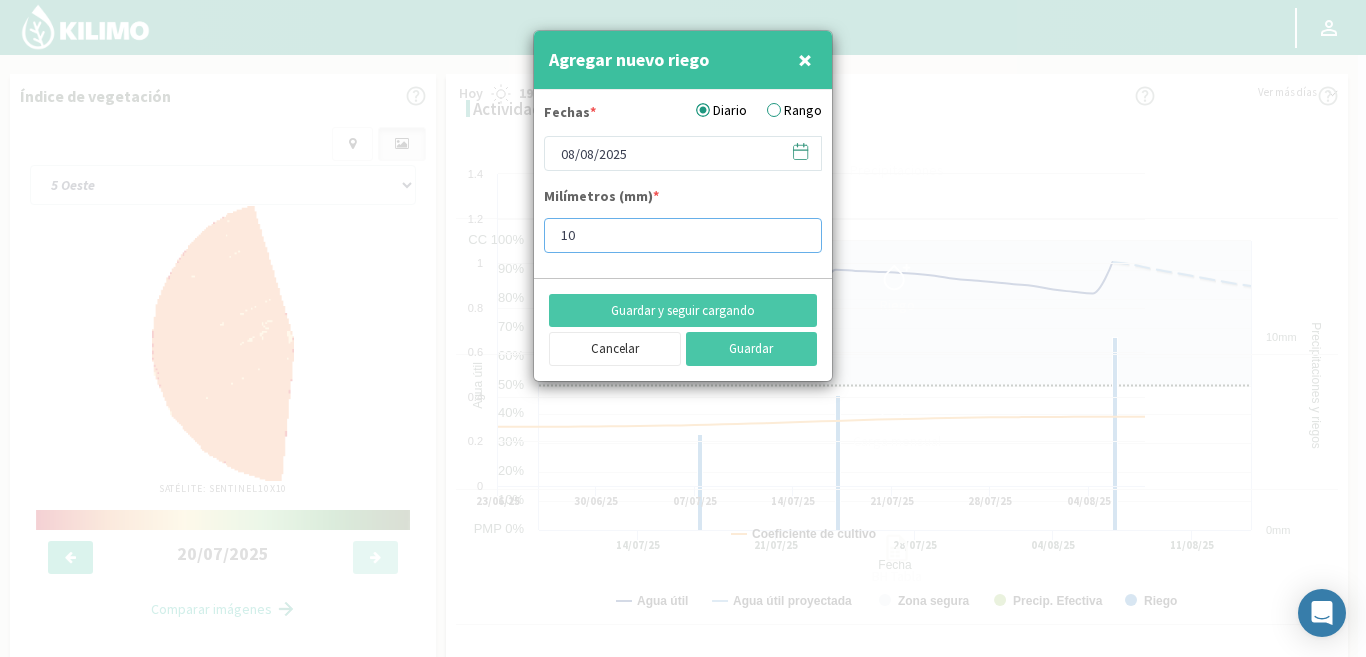 click on "10" at bounding box center [683, 235] 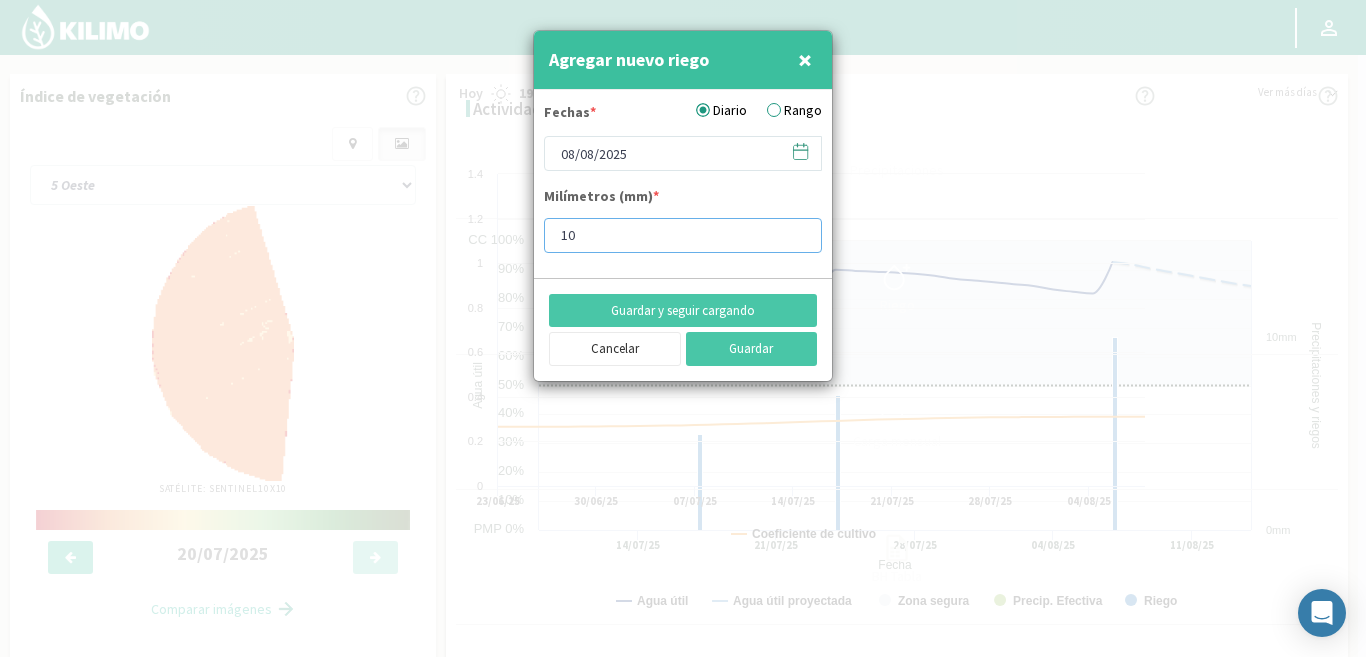 type on "1" 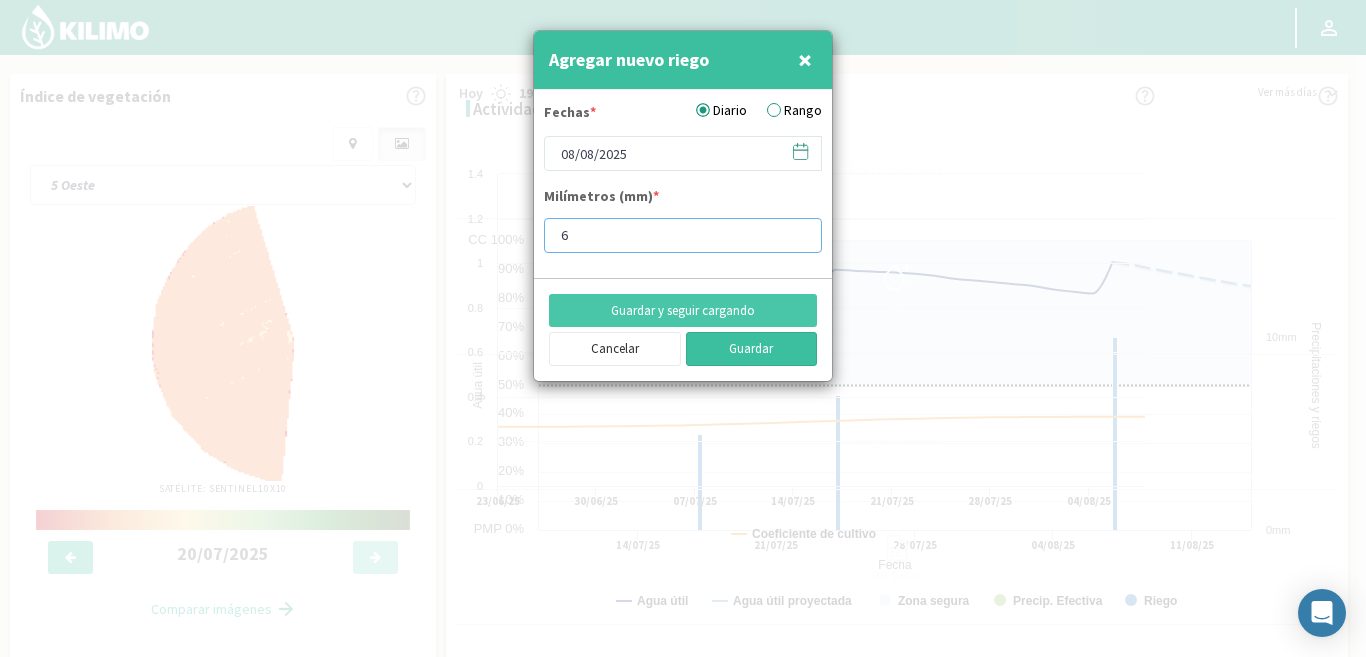 type on "6" 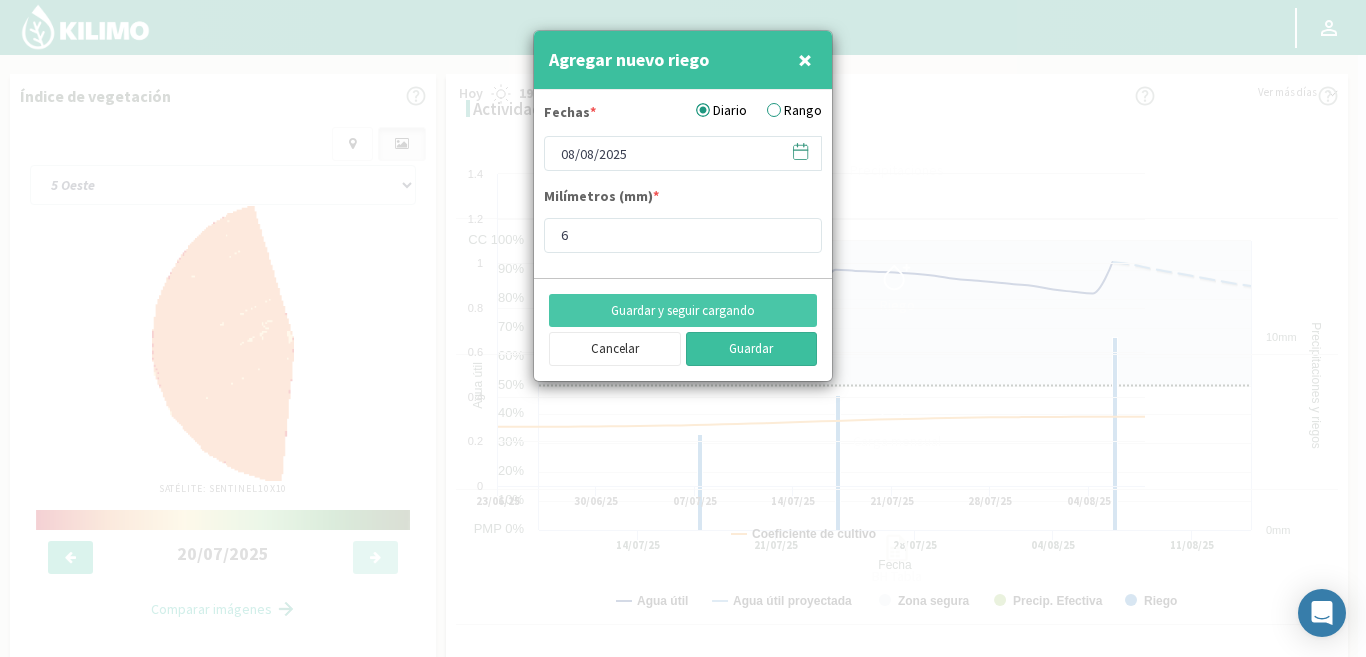 click on "Guardar" at bounding box center (752, 349) 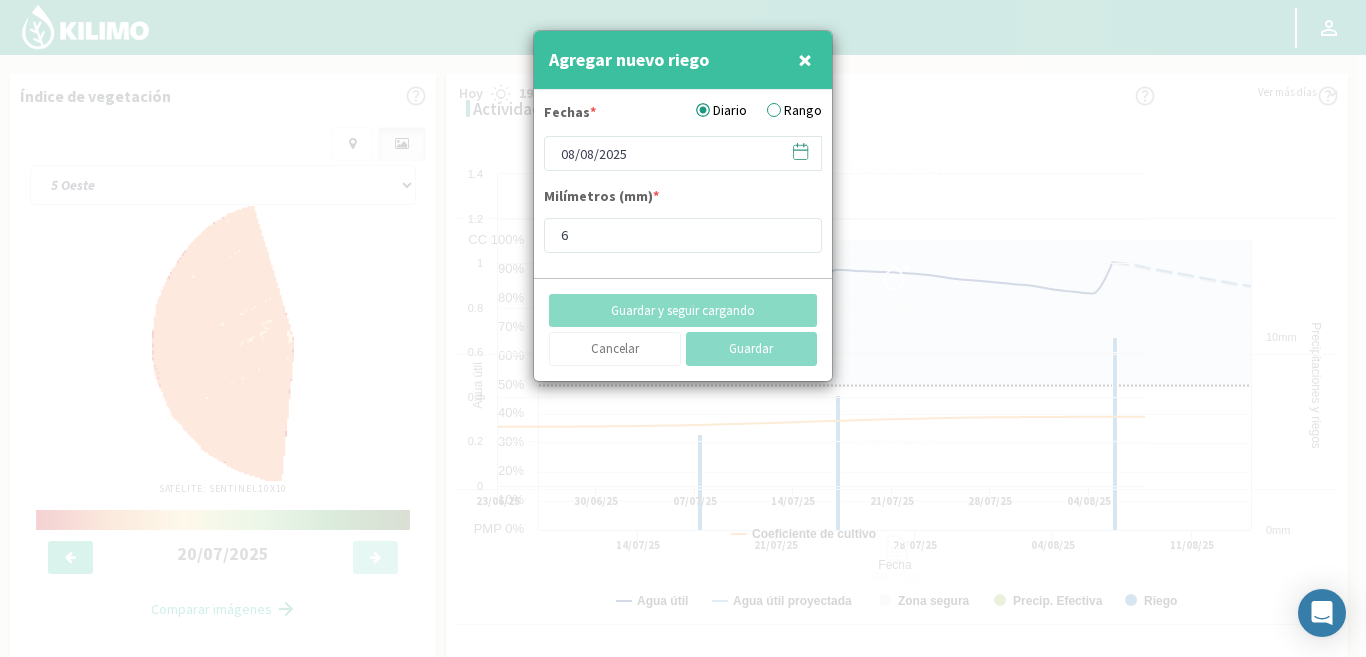 type 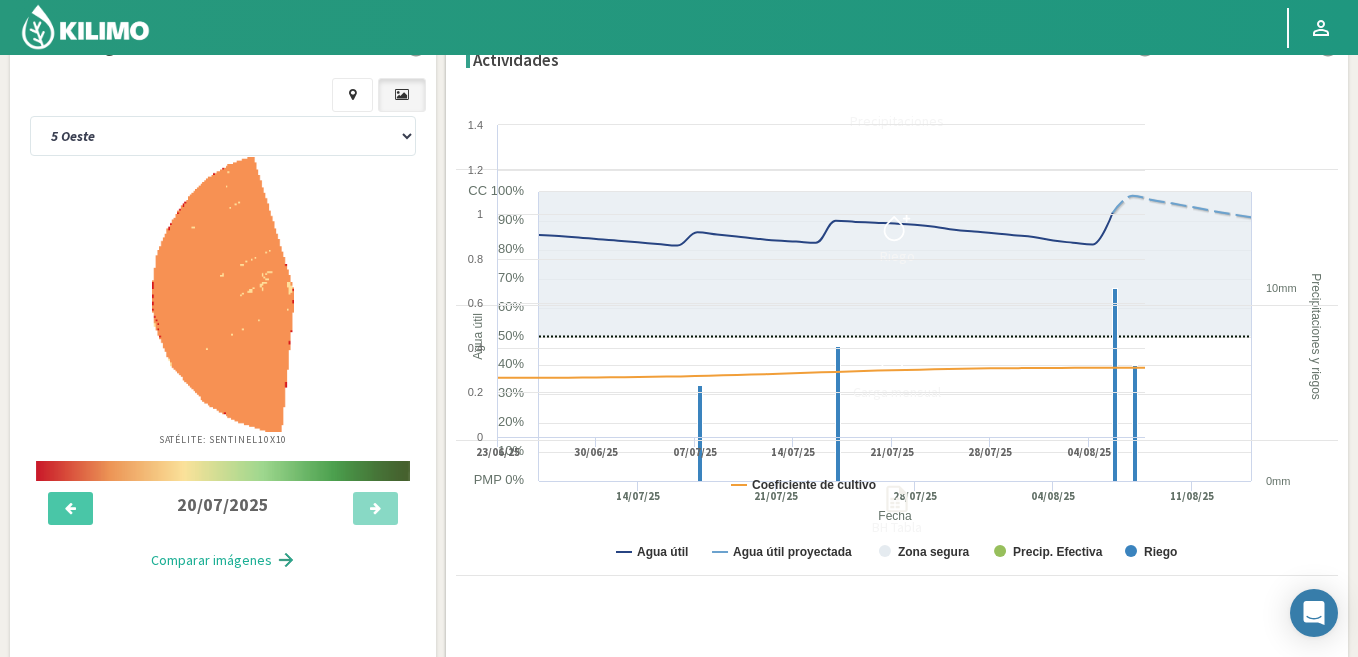 scroll, scrollTop: 0, scrollLeft: 0, axis: both 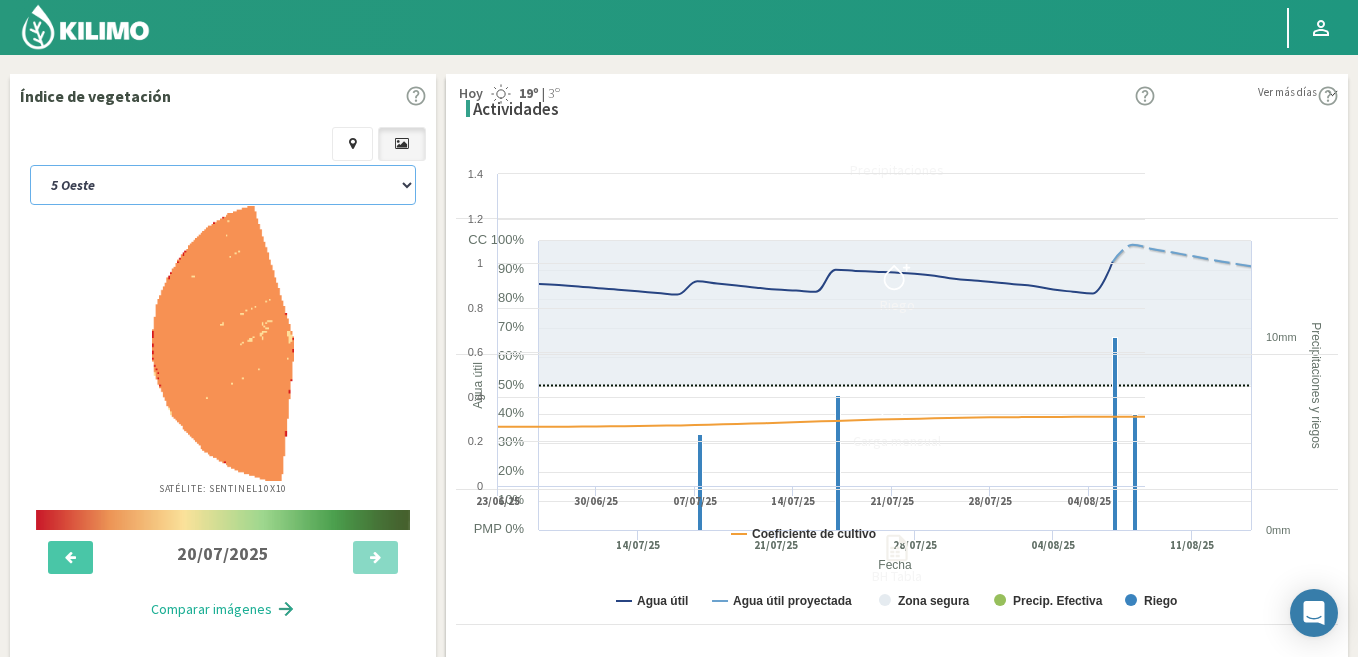 click on "2 Noreste   4 Sudeste   5 Oeste   6 Noreste" 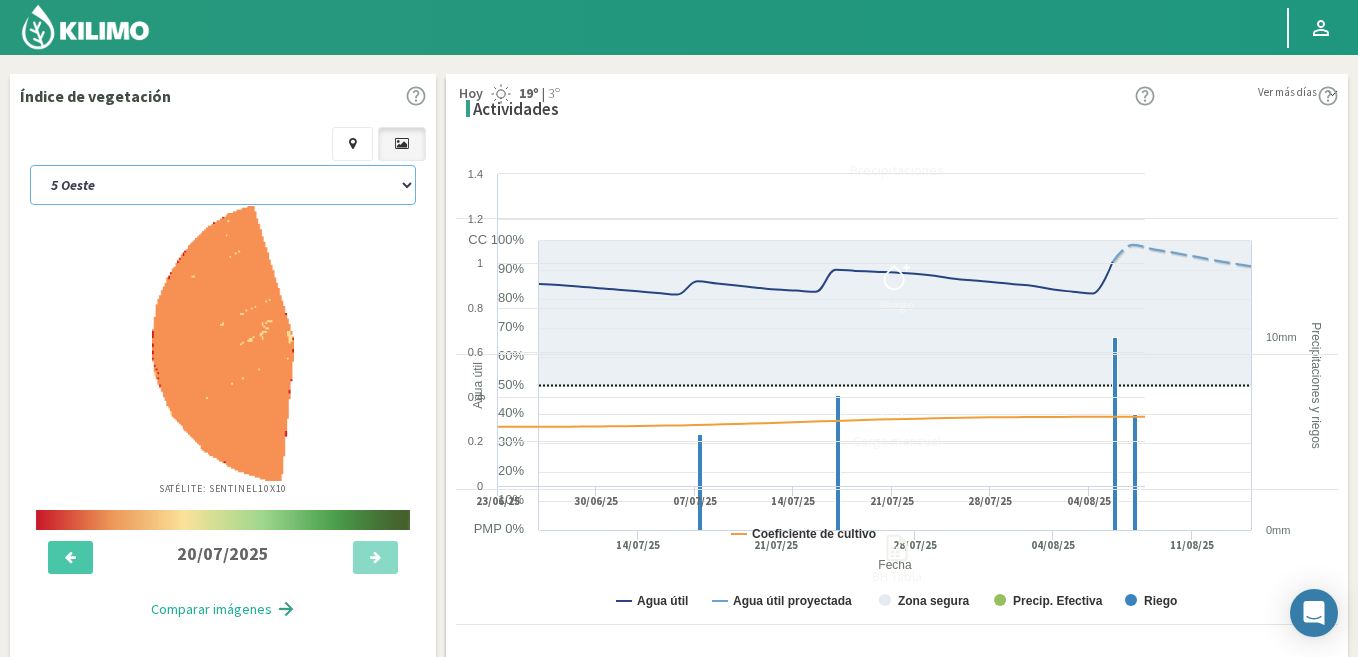 select on "5: Object" 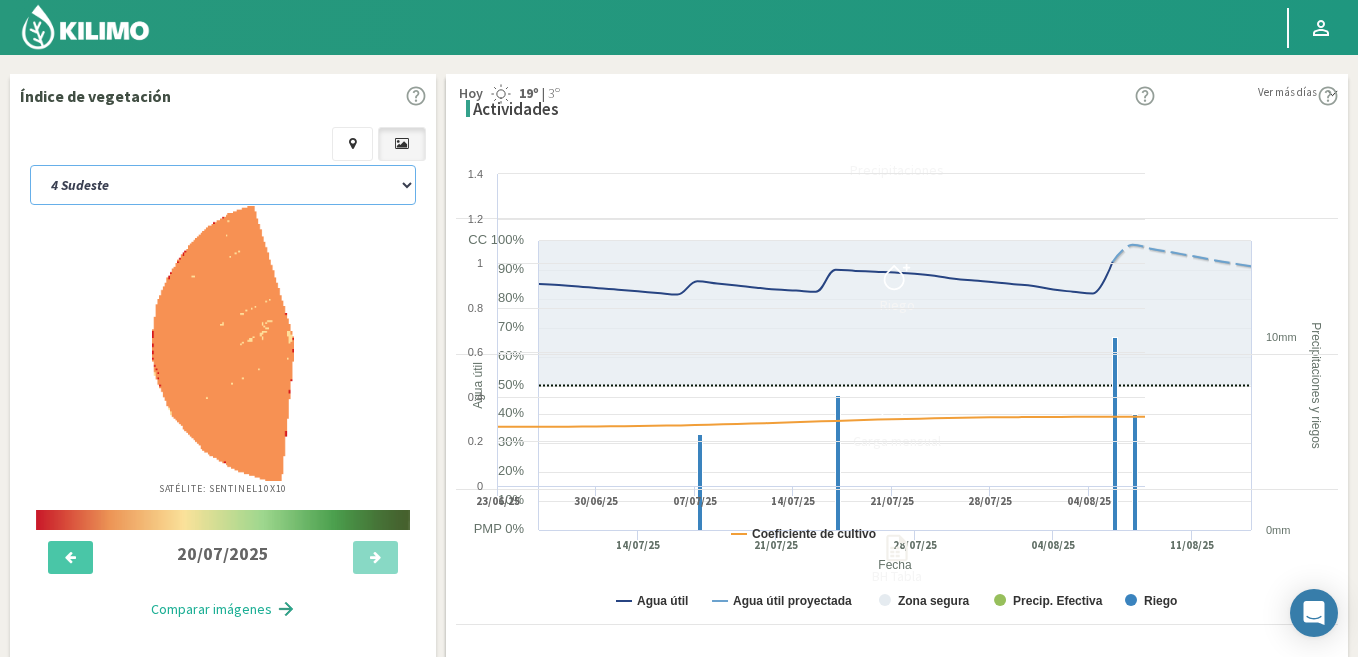 click on "2 Noreste   4 Sudeste   5 Oeste   6 Noreste" 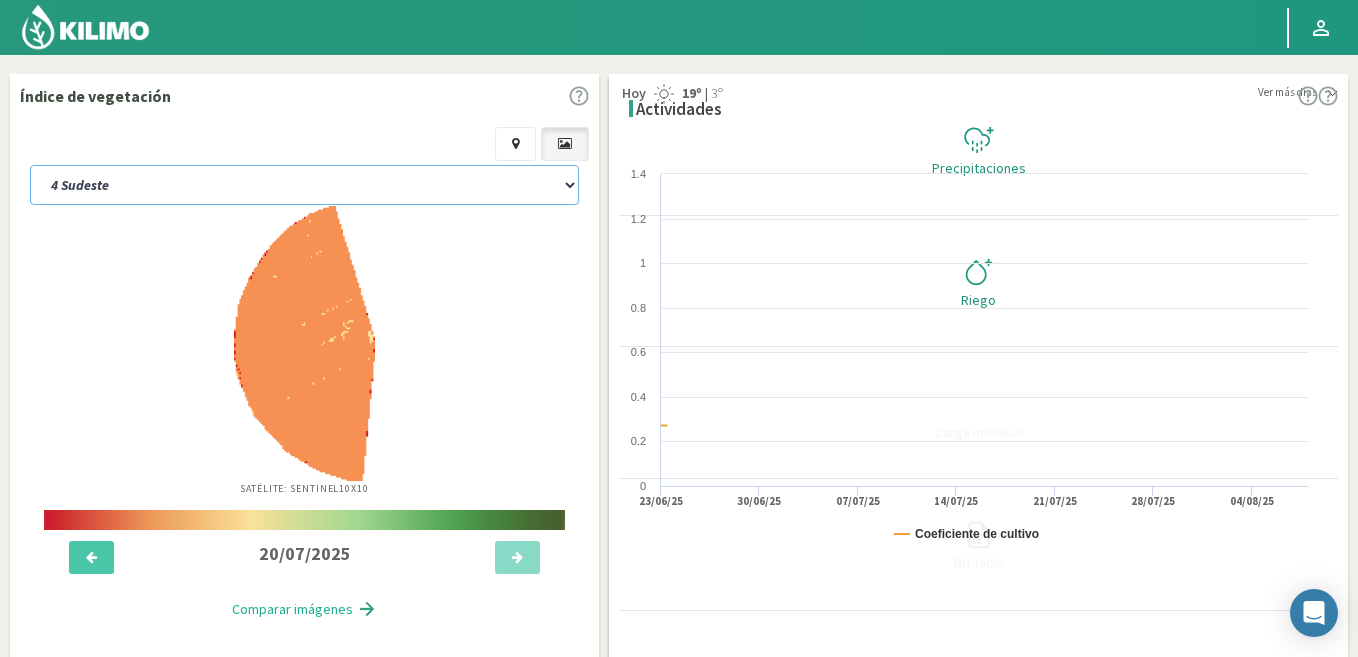 select on "4: Object" 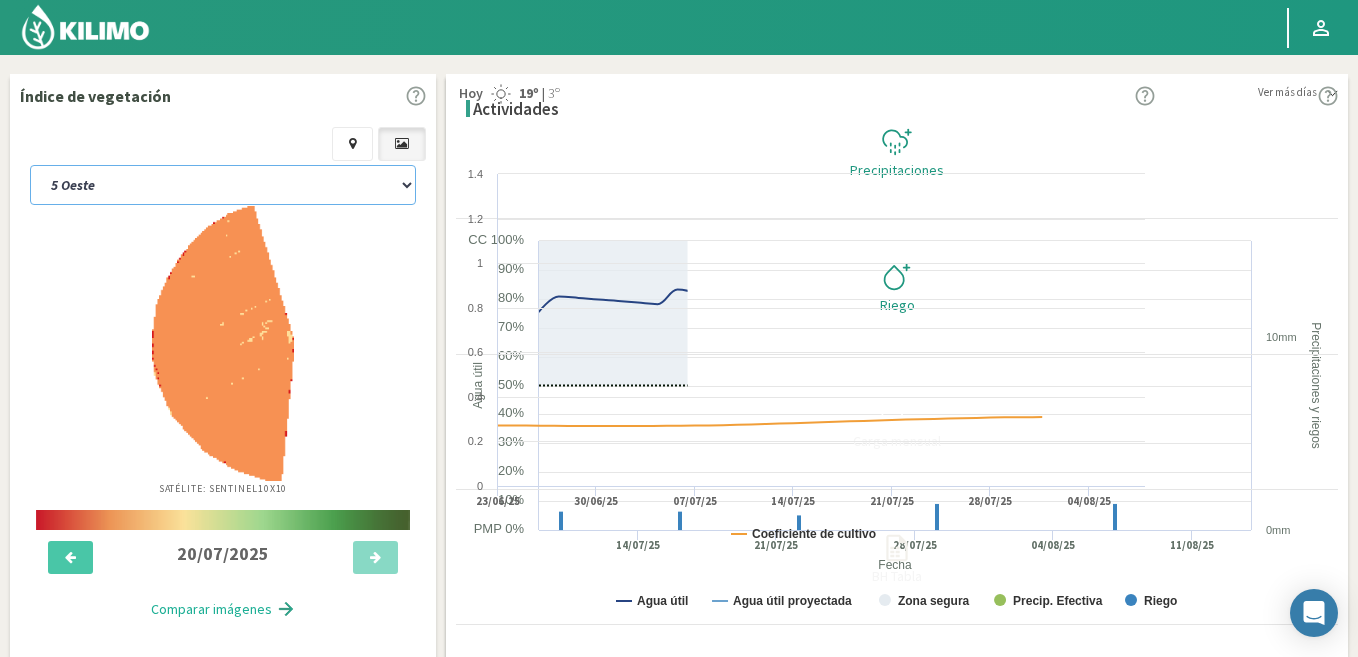 select on "9: Object" 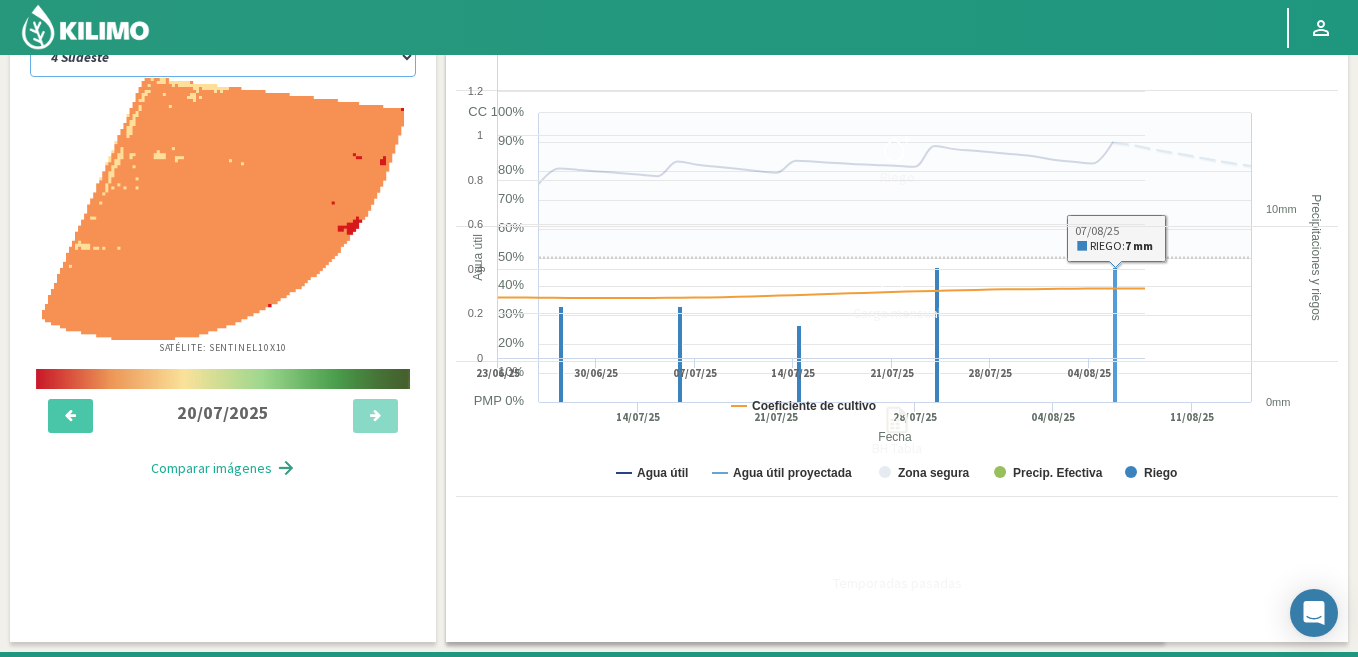 scroll, scrollTop: 200, scrollLeft: 0, axis: vertical 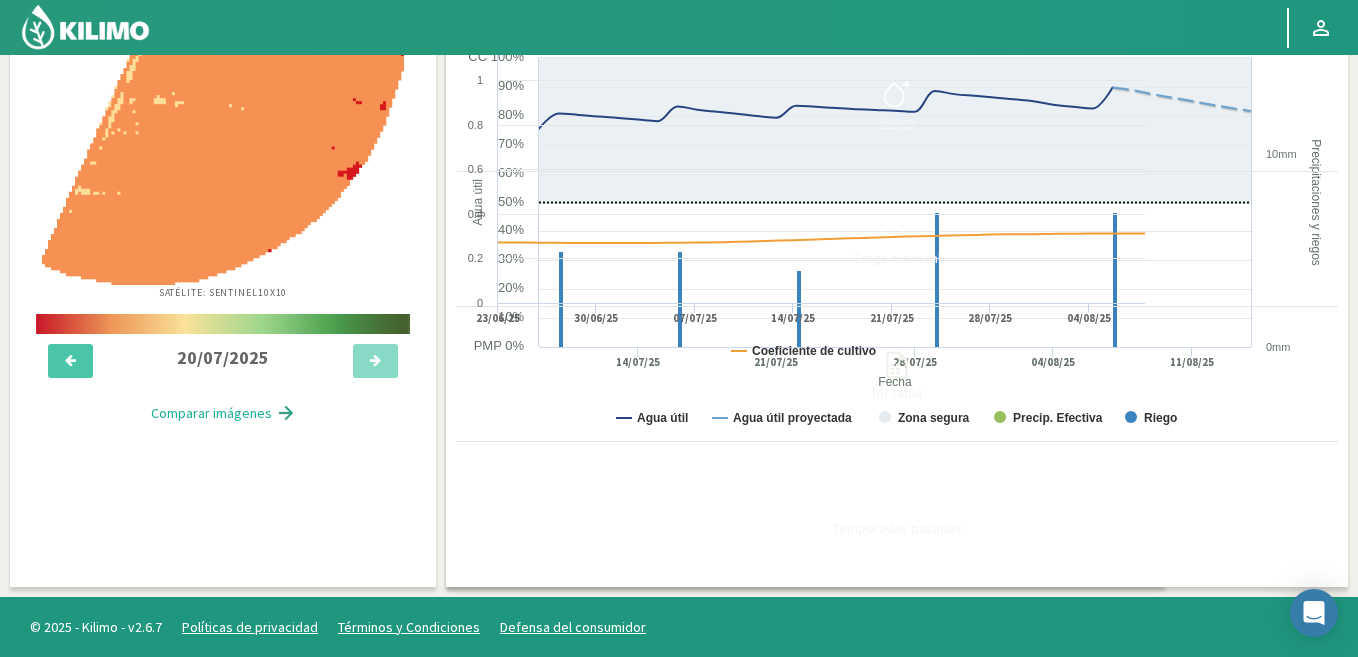 click 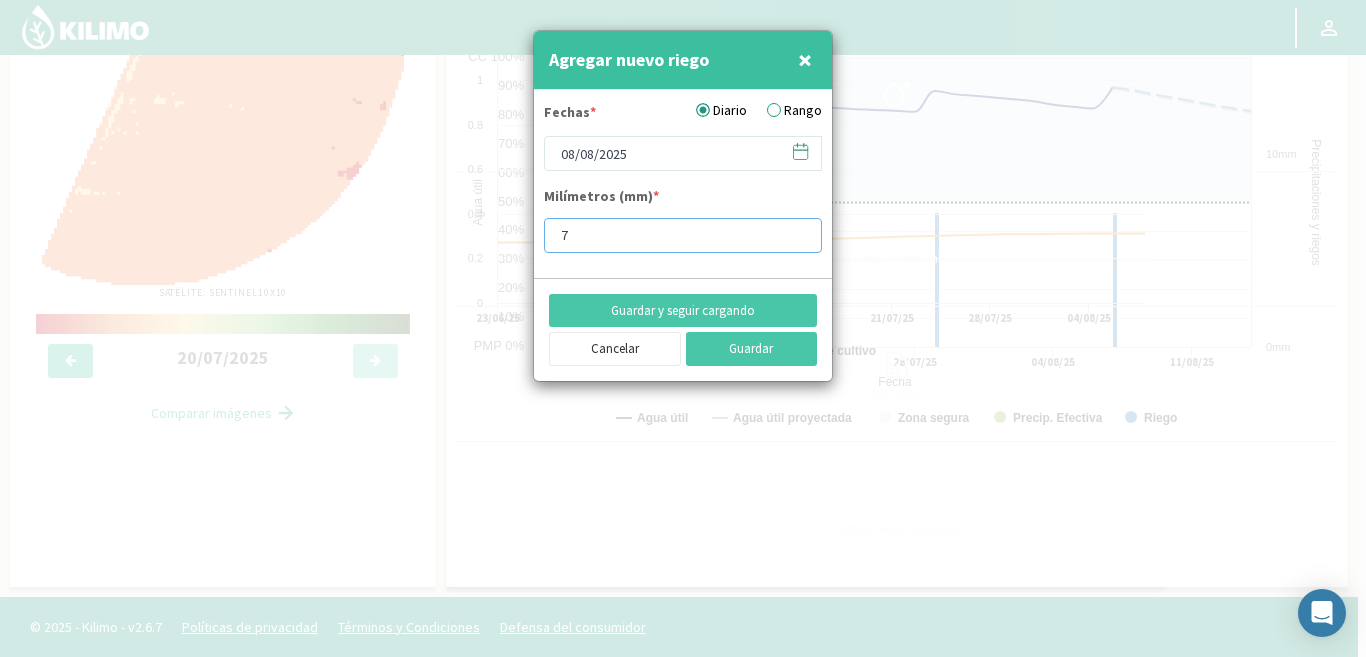 click on "7" at bounding box center [683, 235] 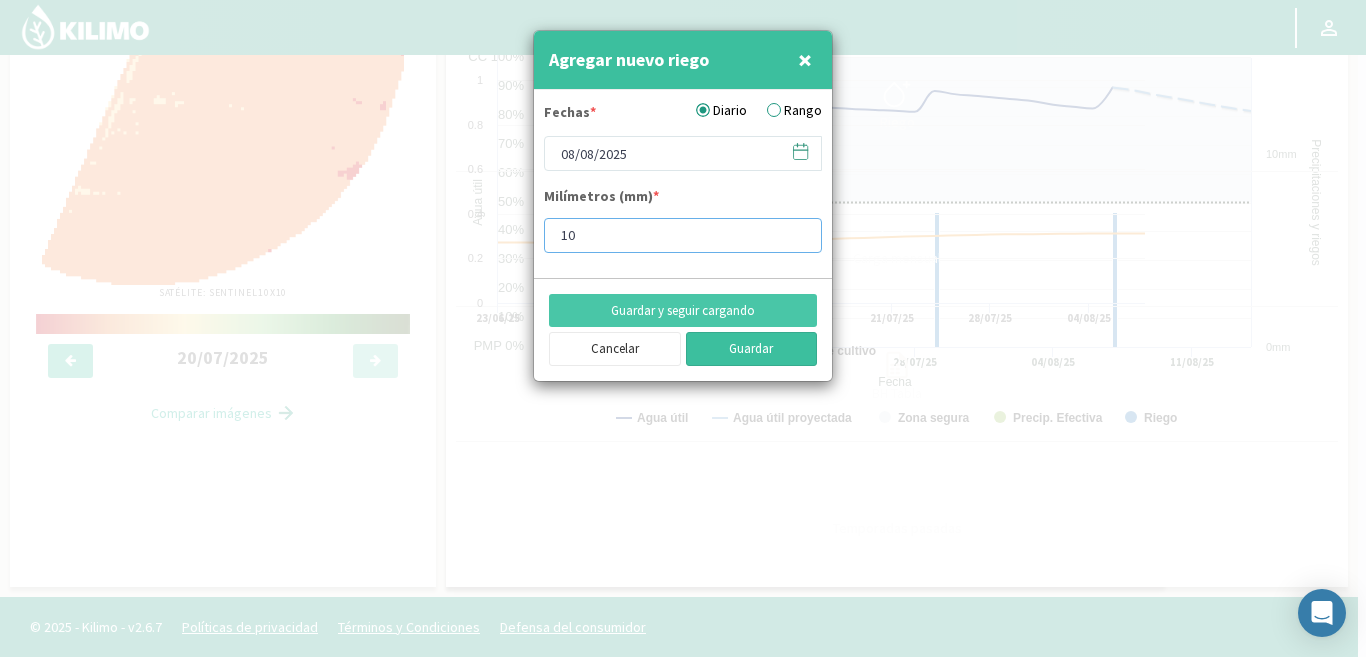 type on "10" 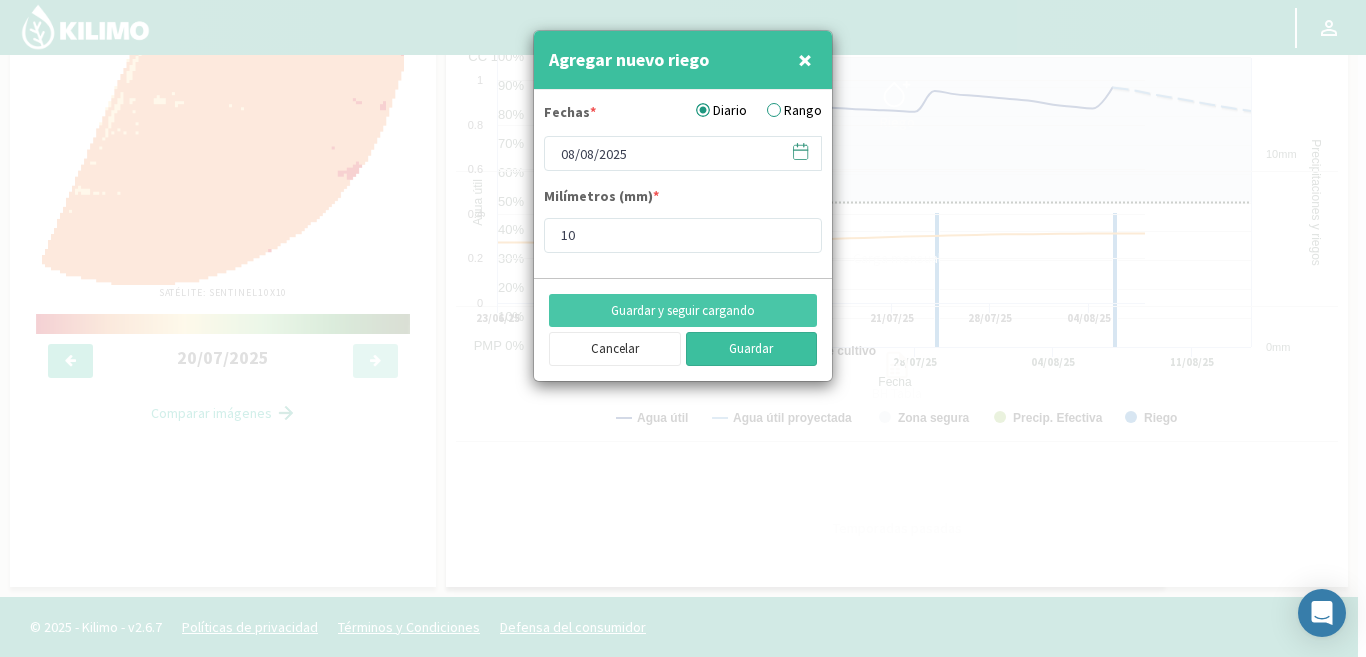 click on "Guardar" at bounding box center (752, 349) 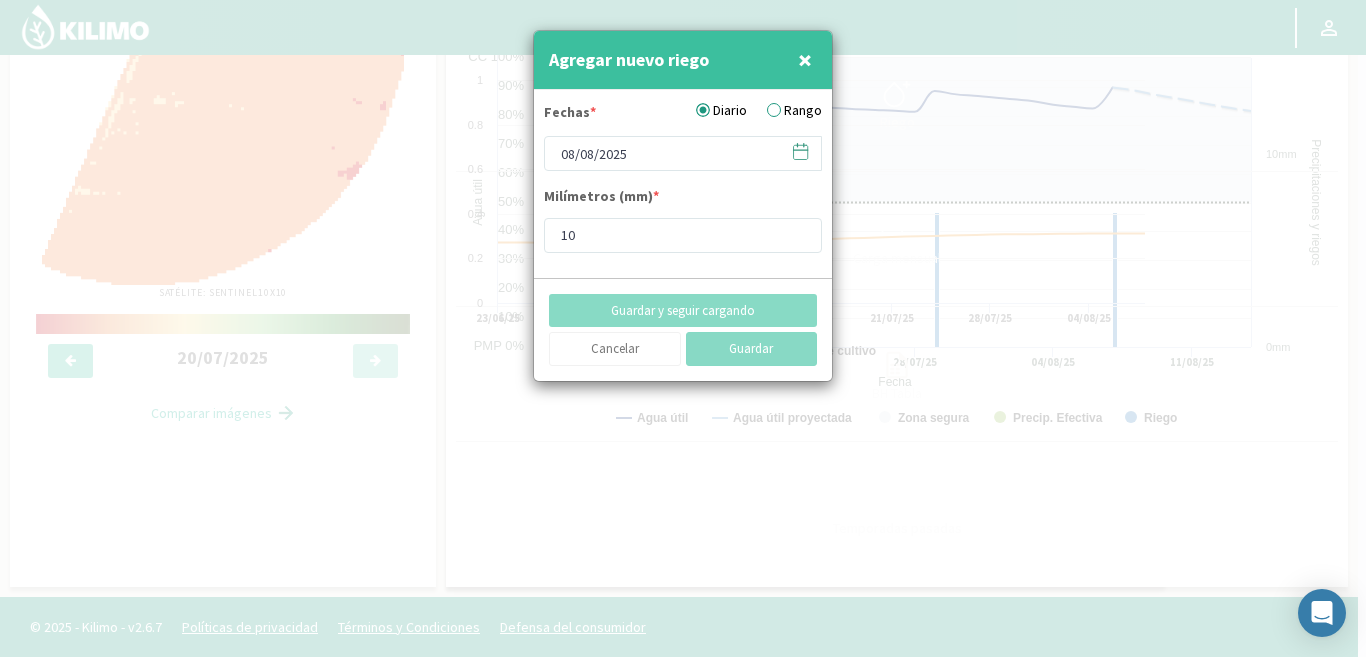 type 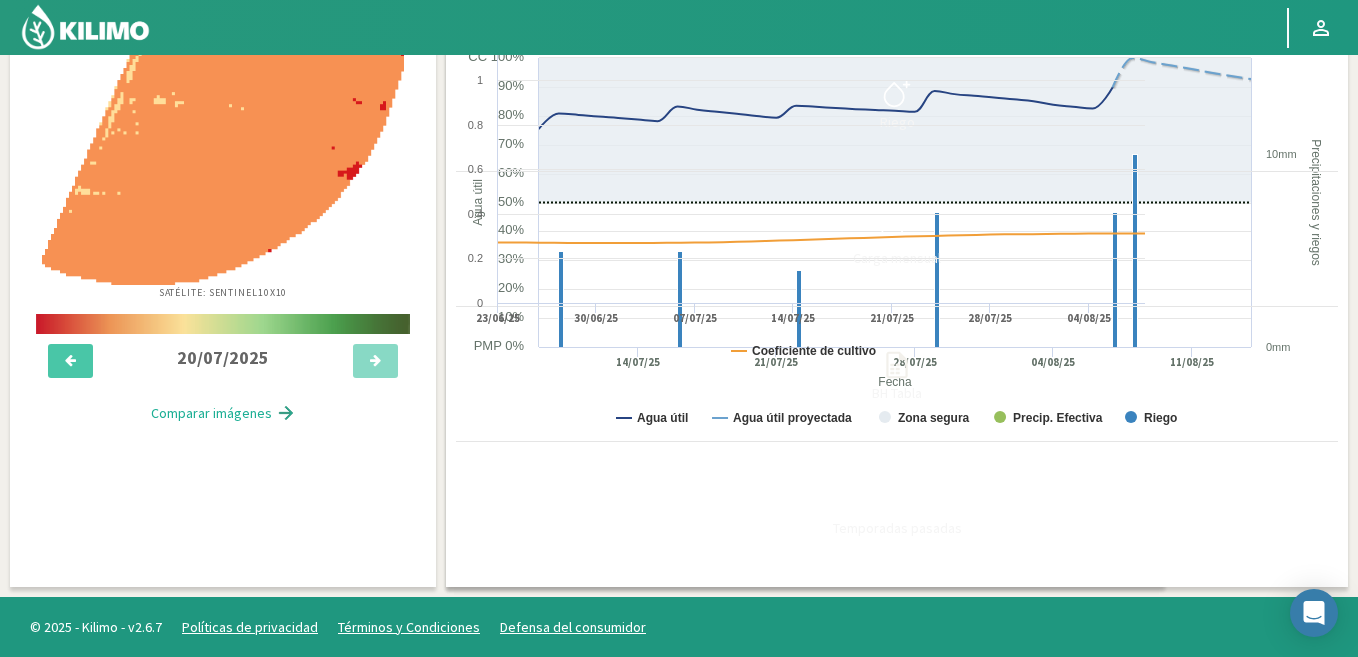 scroll, scrollTop: 200, scrollLeft: 0, axis: vertical 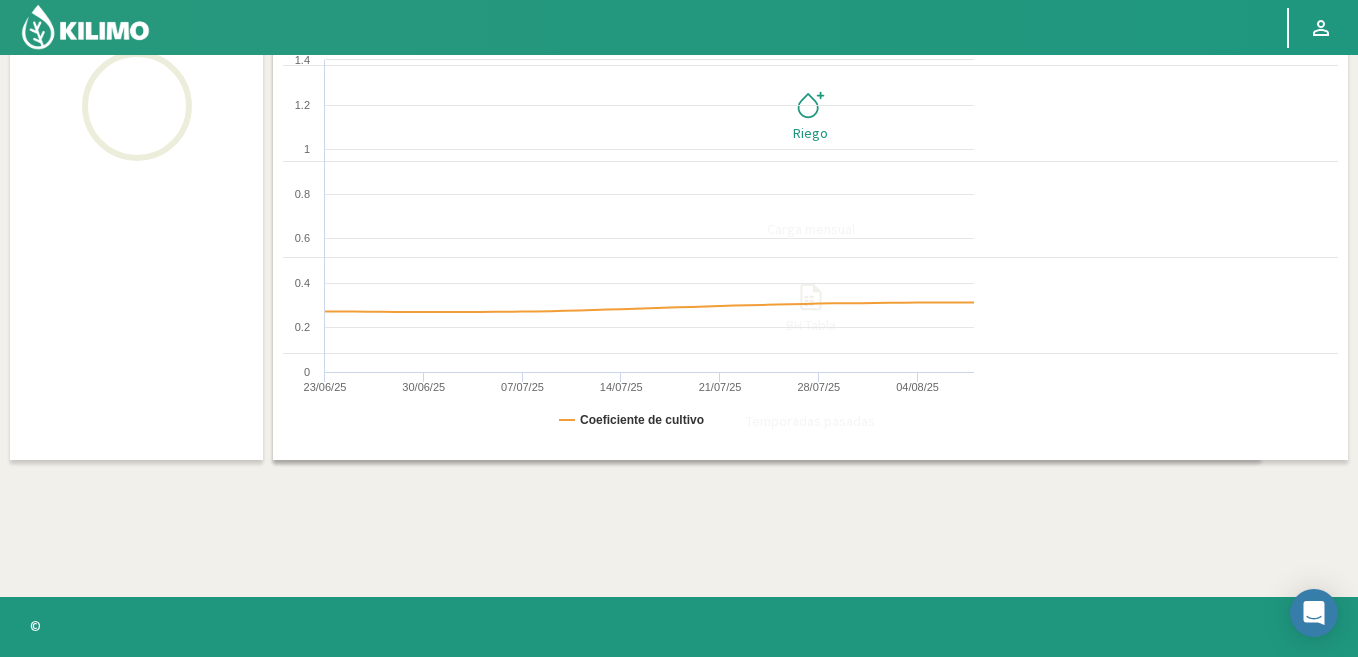 select on "1: Object" 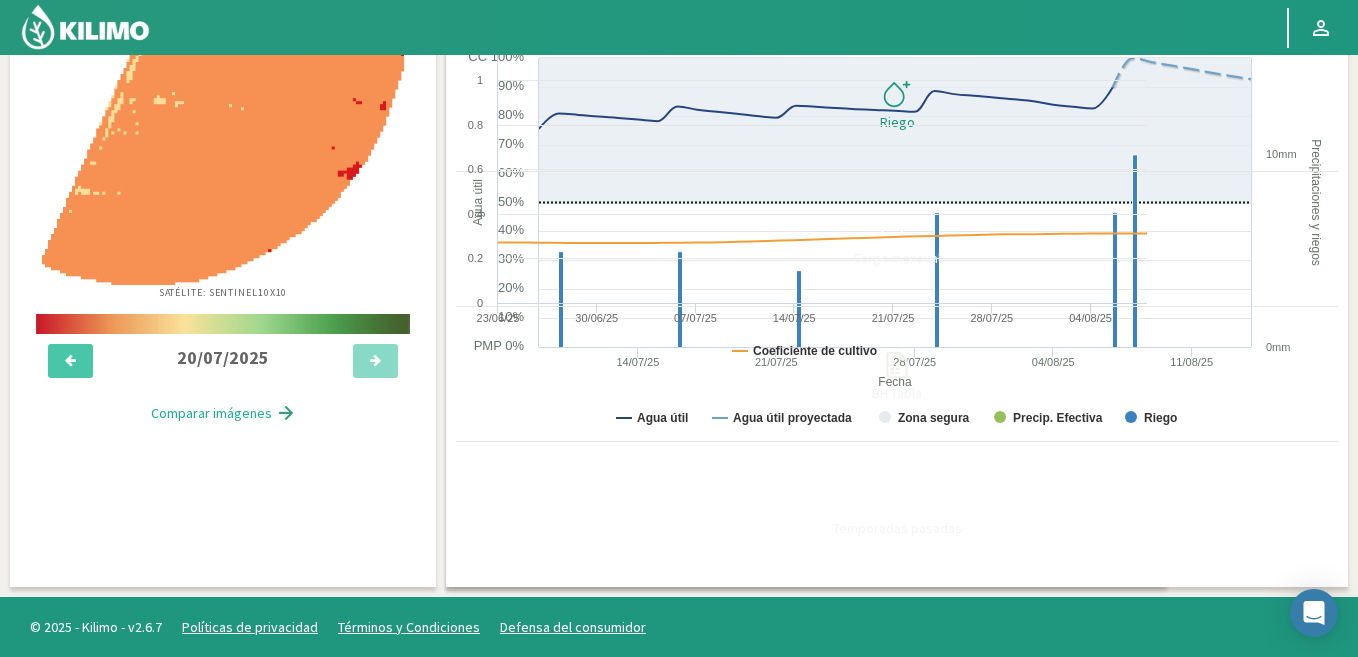 scroll, scrollTop: 199, scrollLeft: 0, axis: vertical 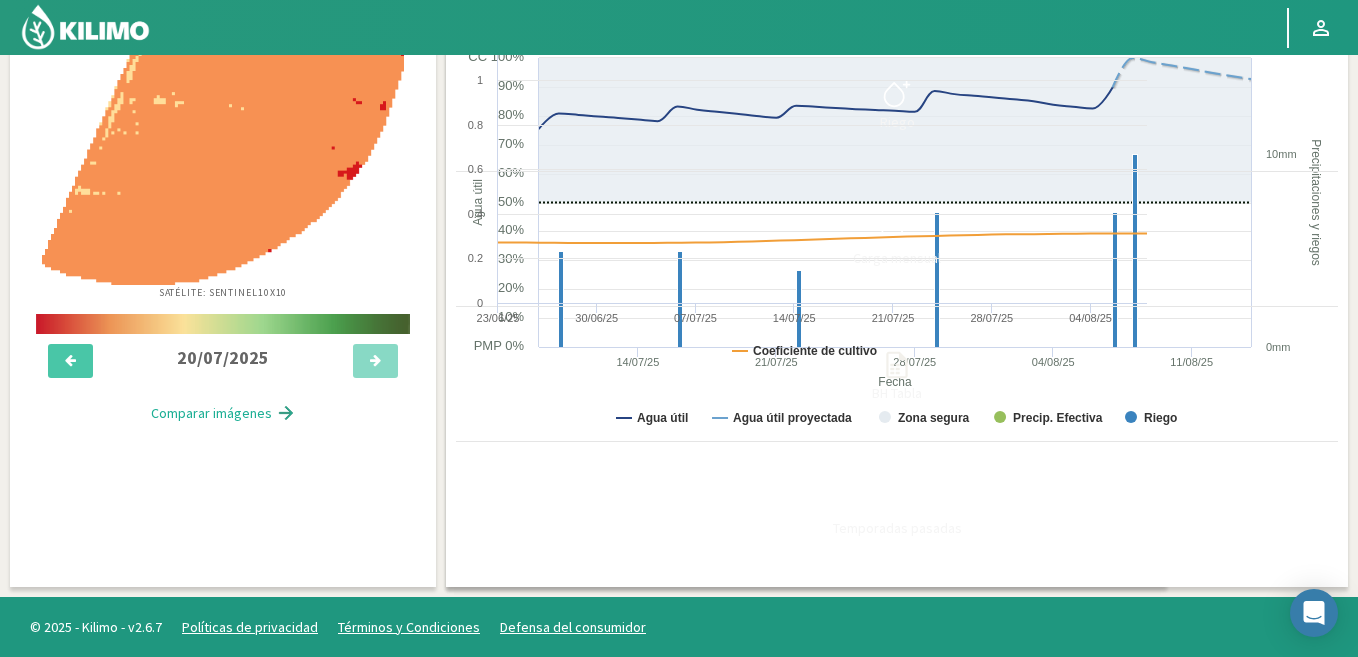 click on "Ver Todo" at bounding box center [1298, 20] 